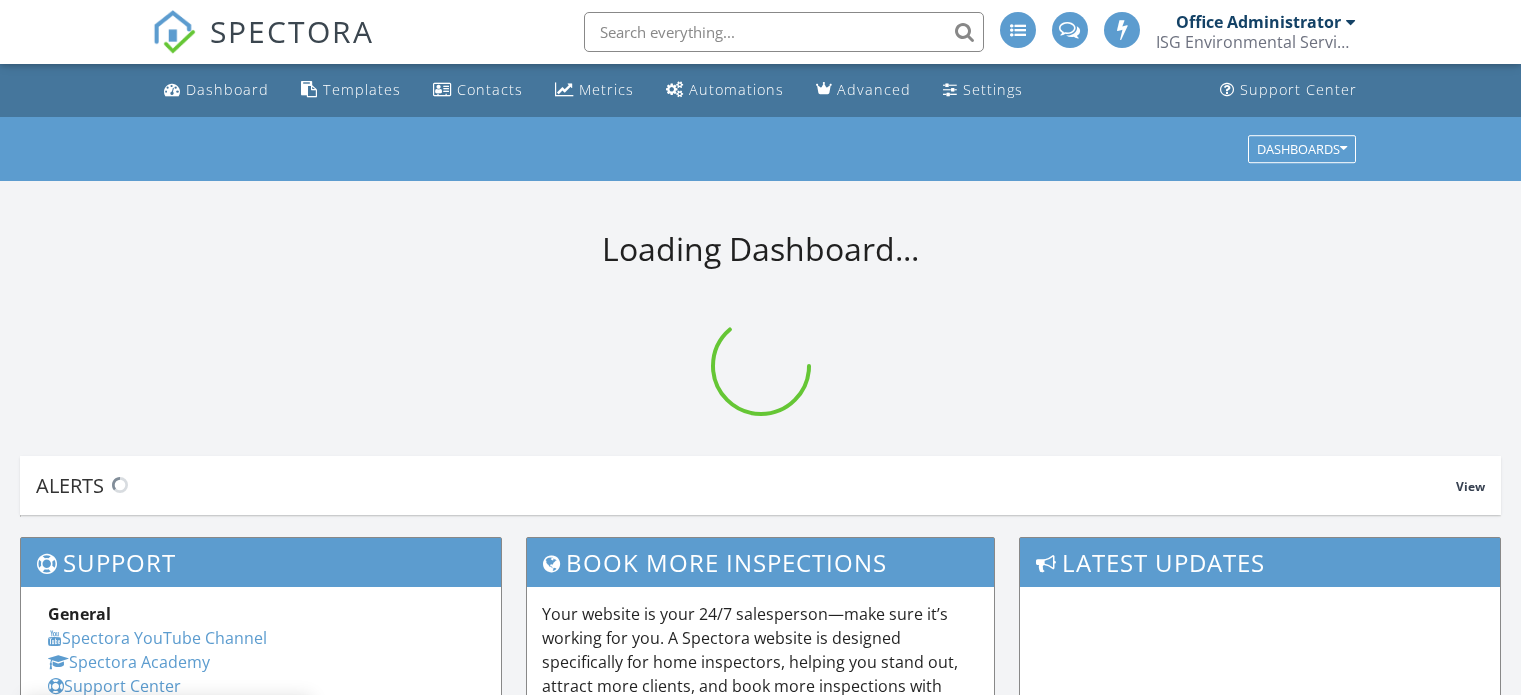 scroll, scrollTop: 0, scrollLeft: 0, axis: both 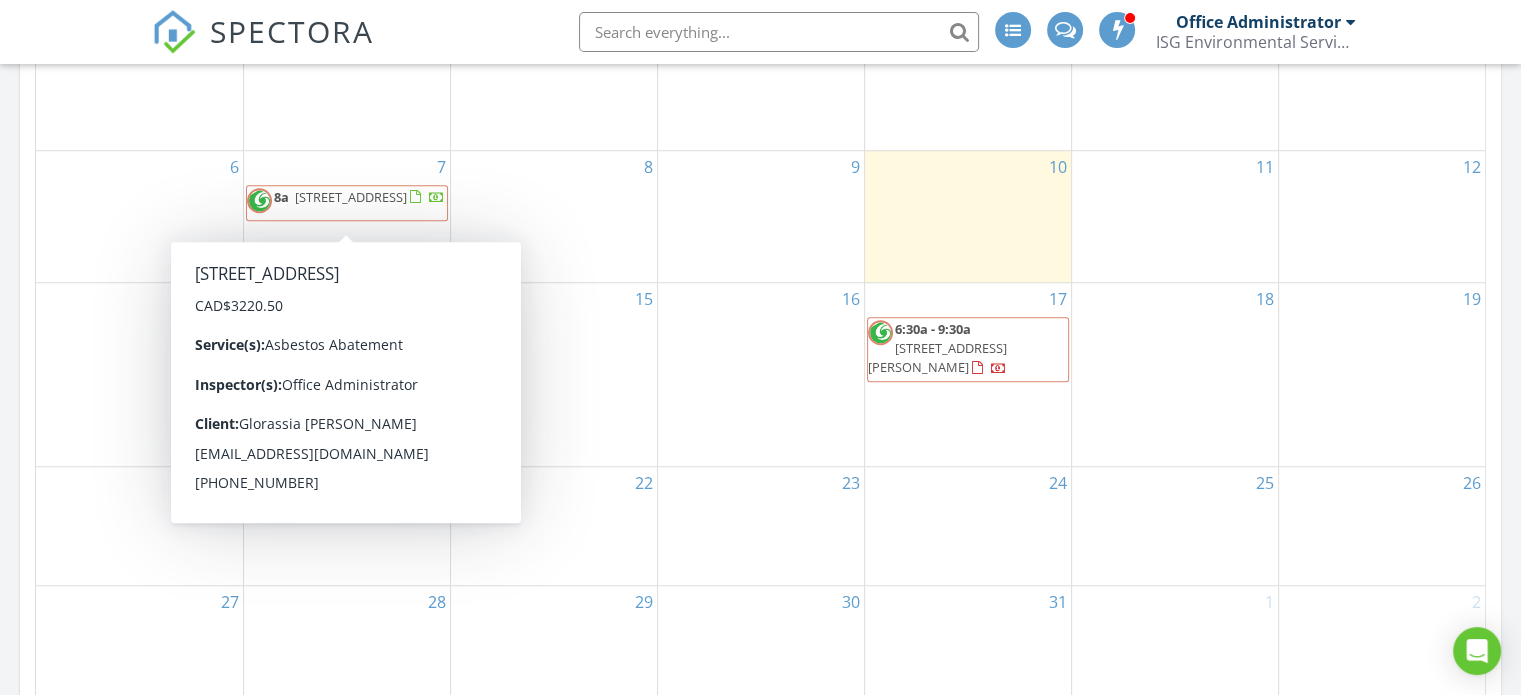 click on "[STREET_ADDRESS]" at bounding box center (351, 197) 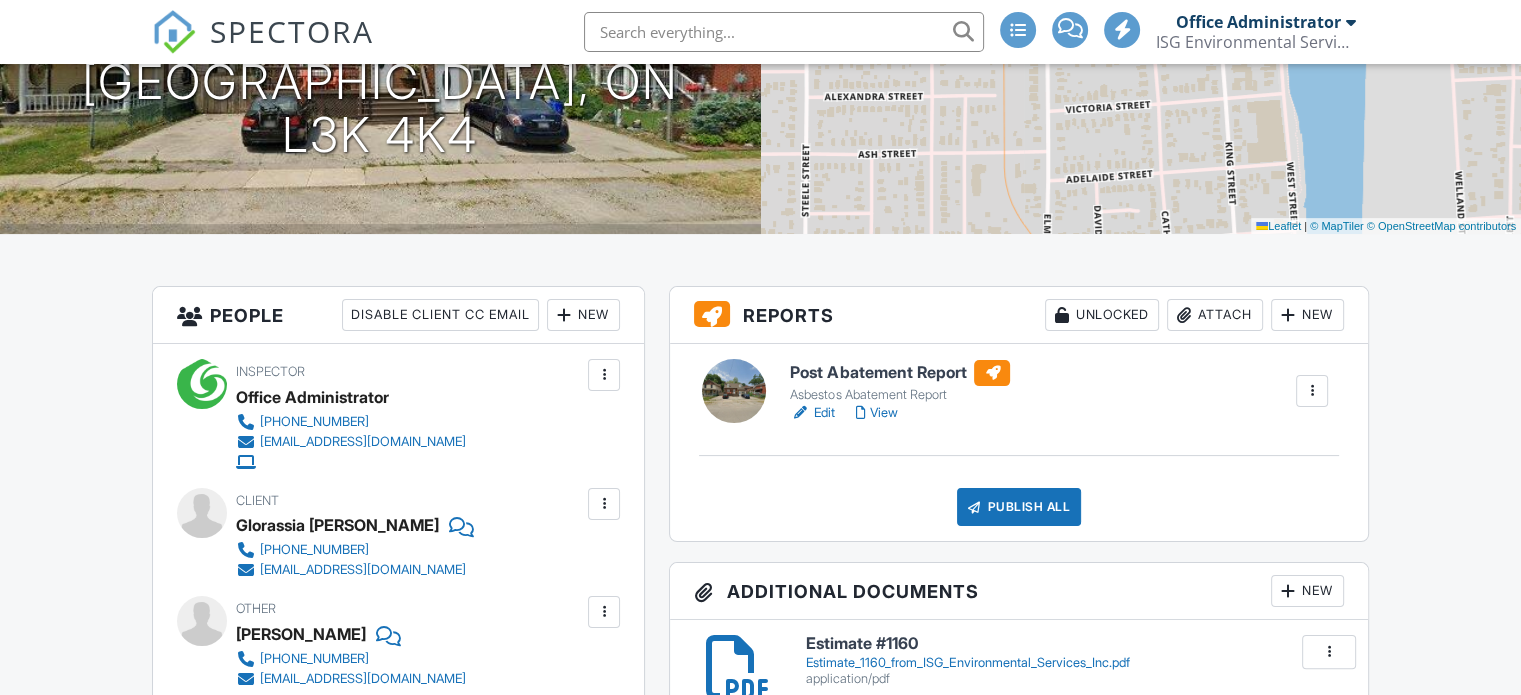 scroll, scrollTop: 200, scrollLeft: 0, axis: vertical 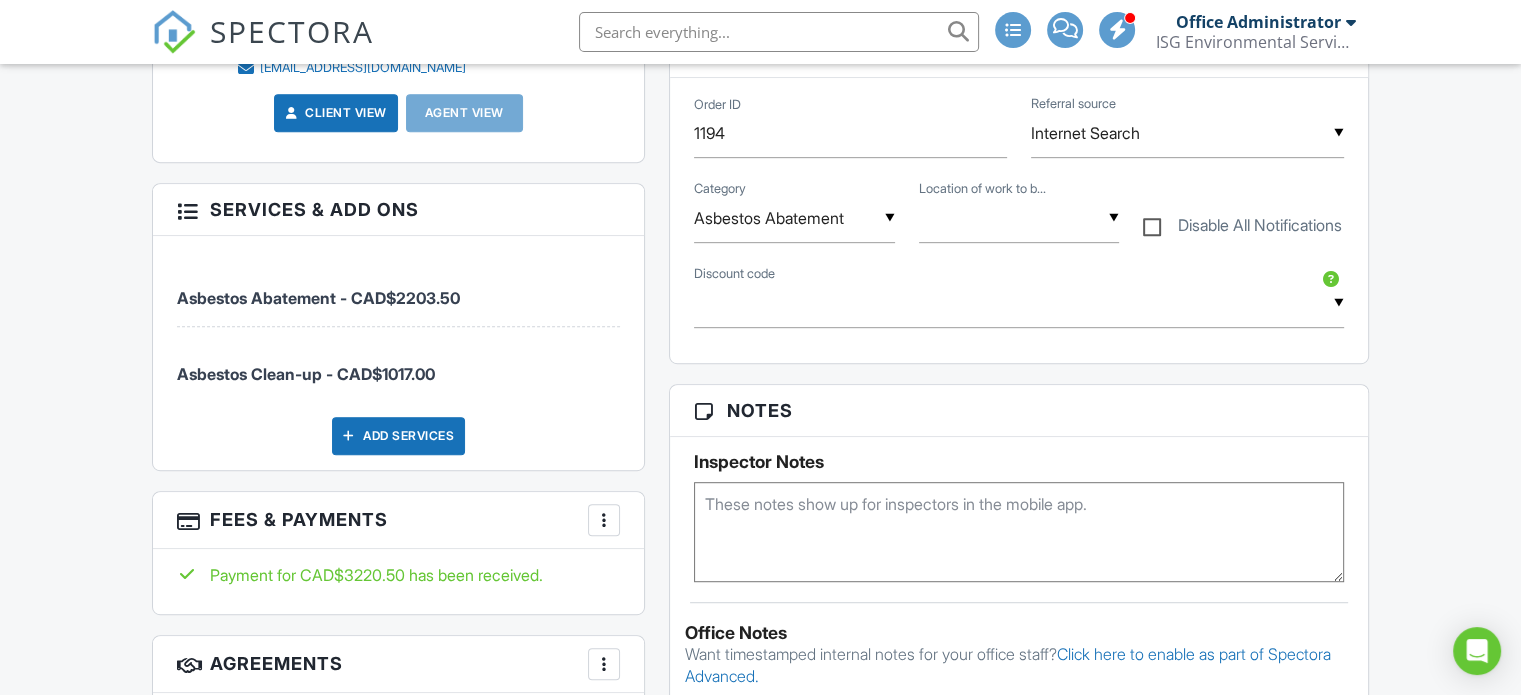 drag, startPoint x: 1525, startPoint y: 157, endPoint x: 1513, endPoint y: 304, distance: 147.48898 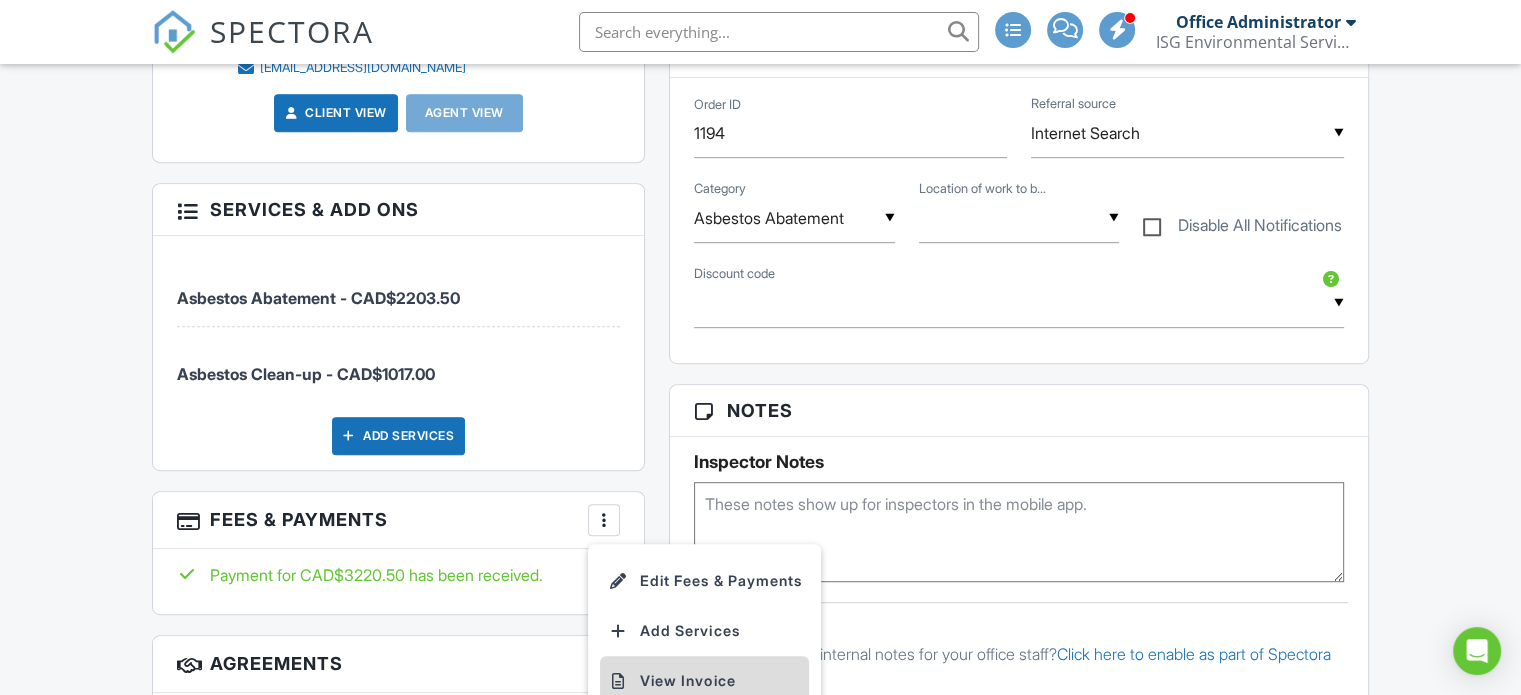 click on "View Invoice" at bounding box center (704, 681) 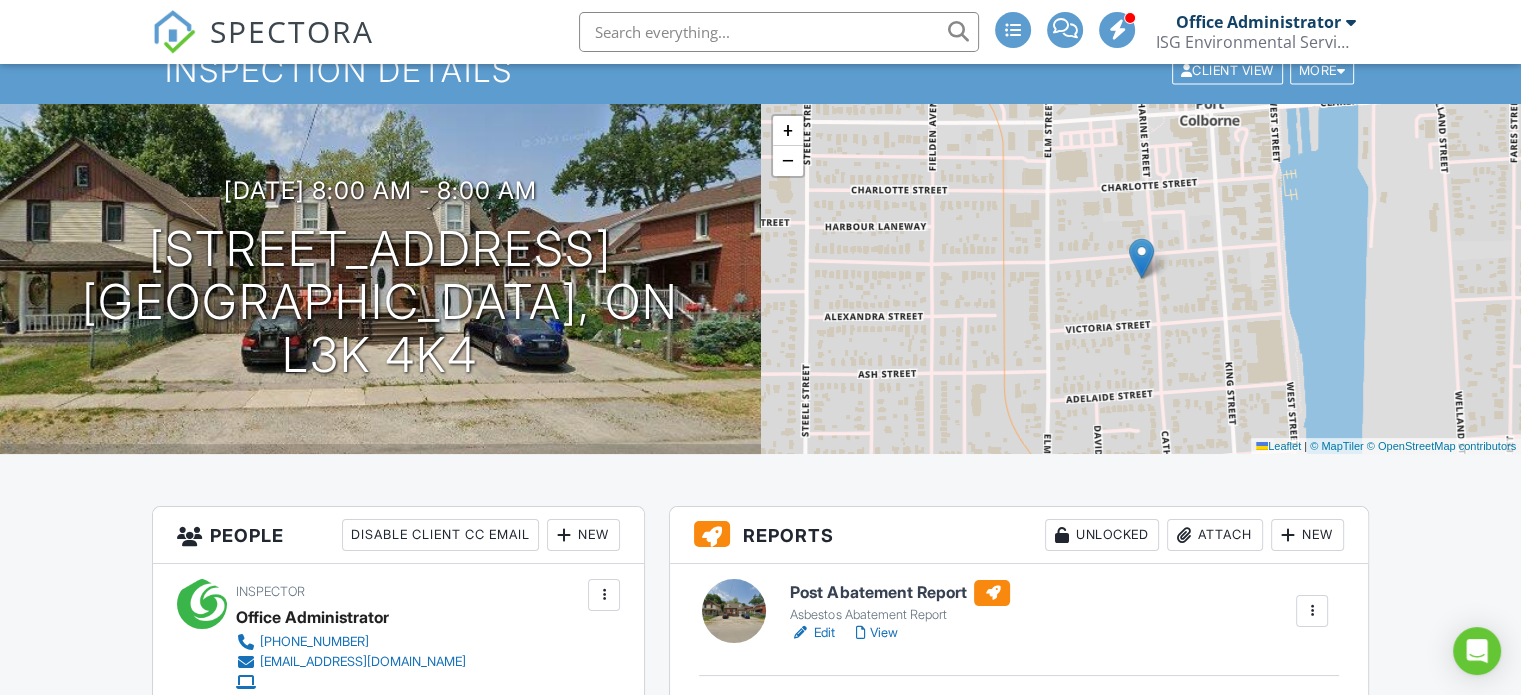 scroll, scrollTop: 100, scrollLeft: 0, axis: vertical 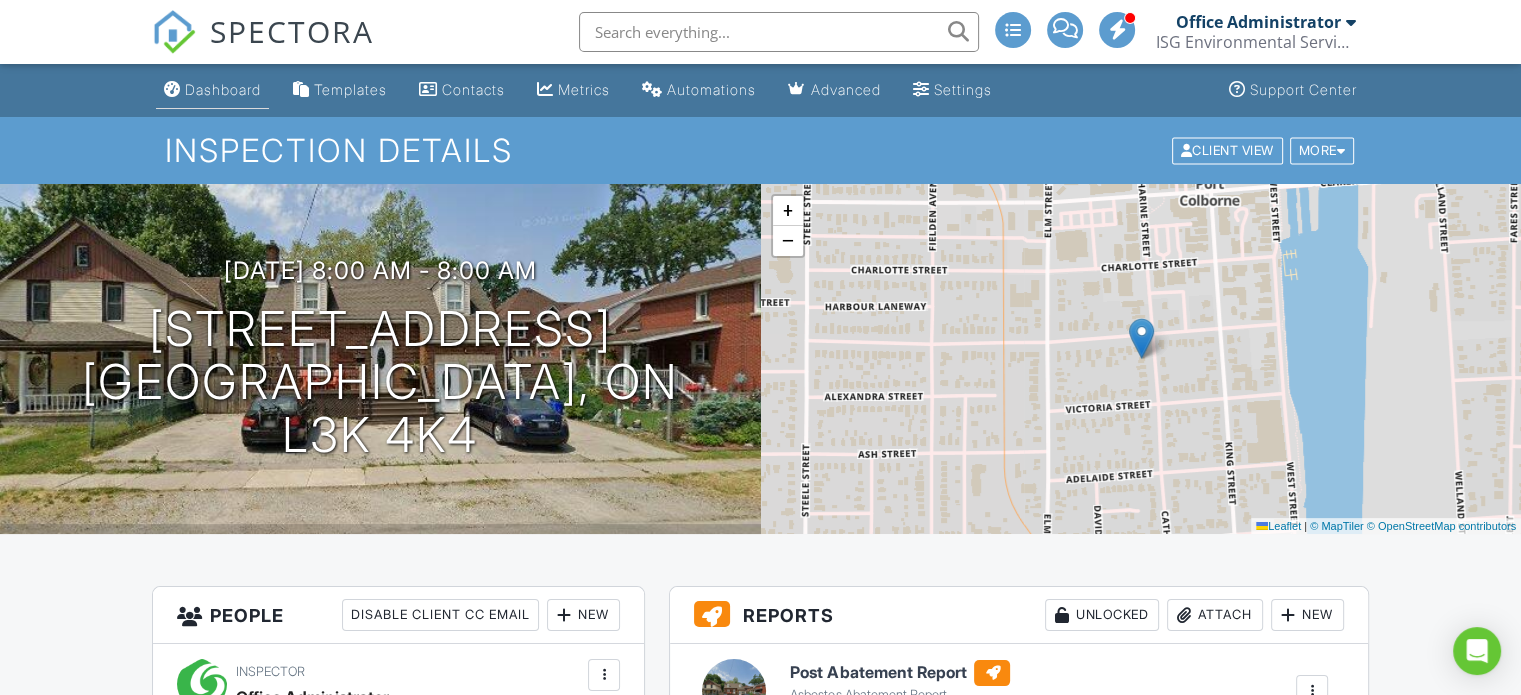 click on "Dashboard" at bounding box center (223, 89) 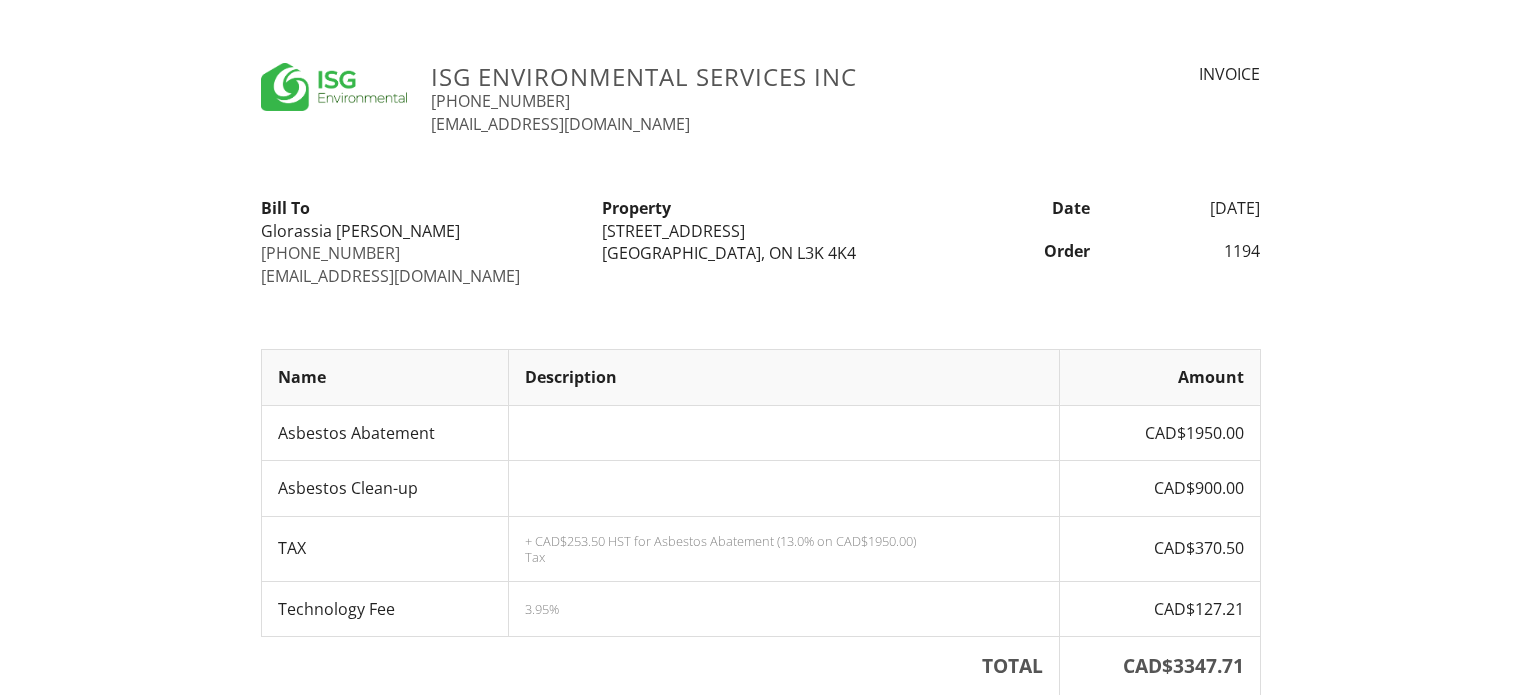 scroll, scrollTop: 0, scrollLeft: 0, axis: both 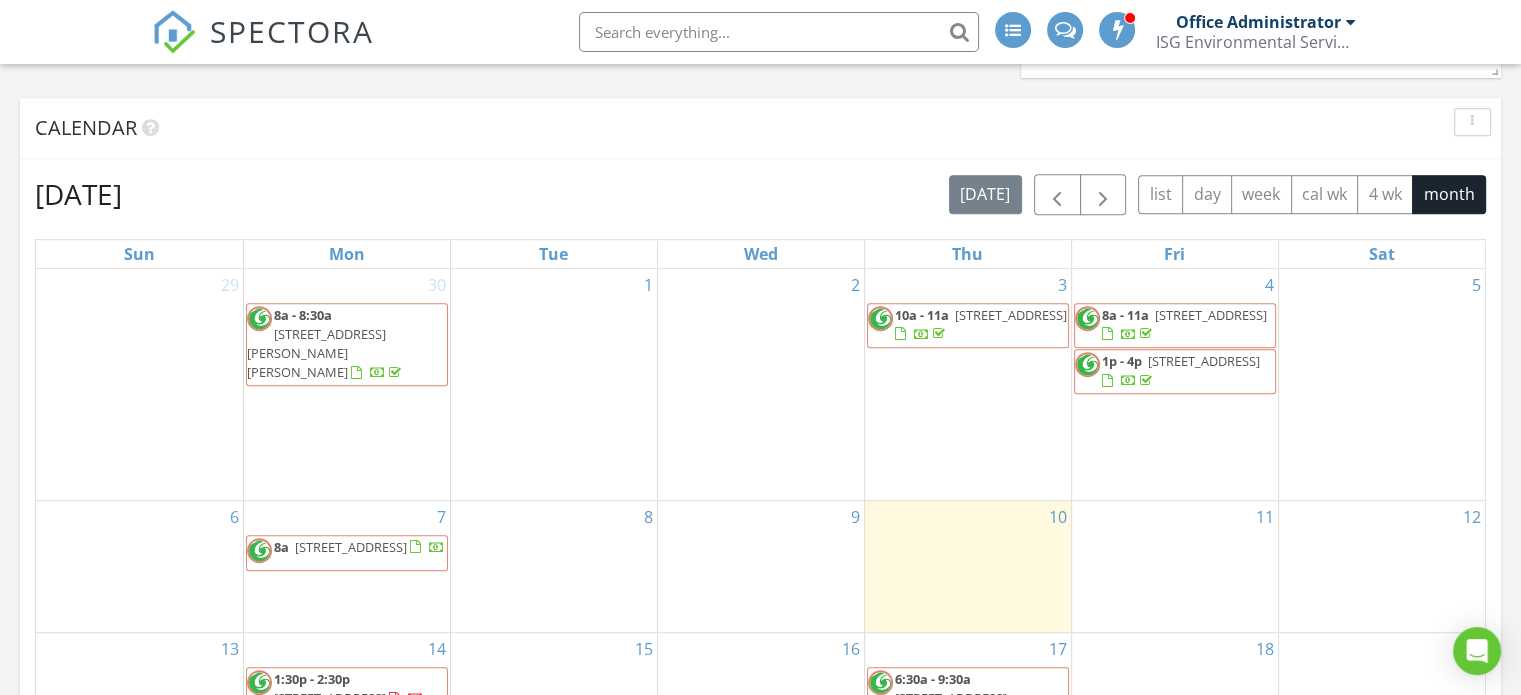 click on "[STREET_ADDRESS]" at bounding box center (351, 547) 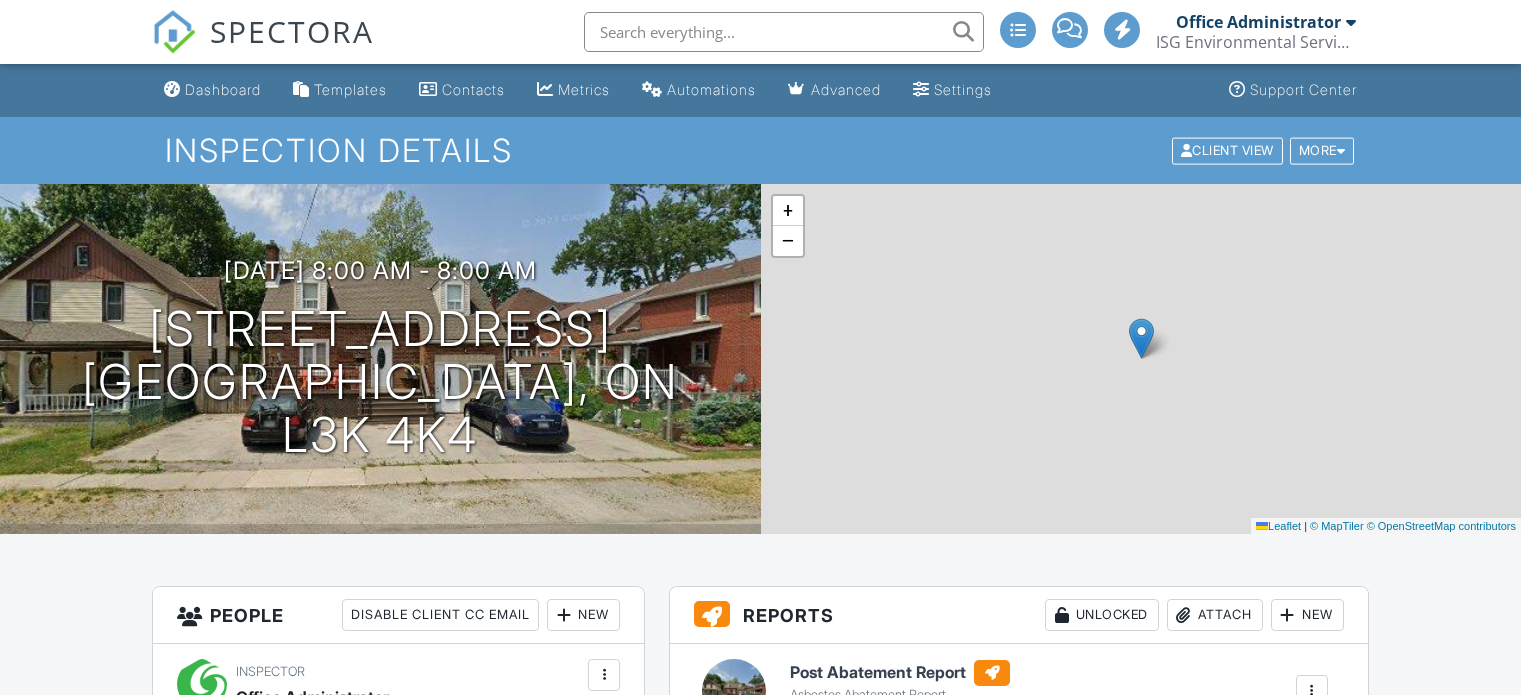 scroll, scrollTop: 0, scrollLeft: 0, axis: both 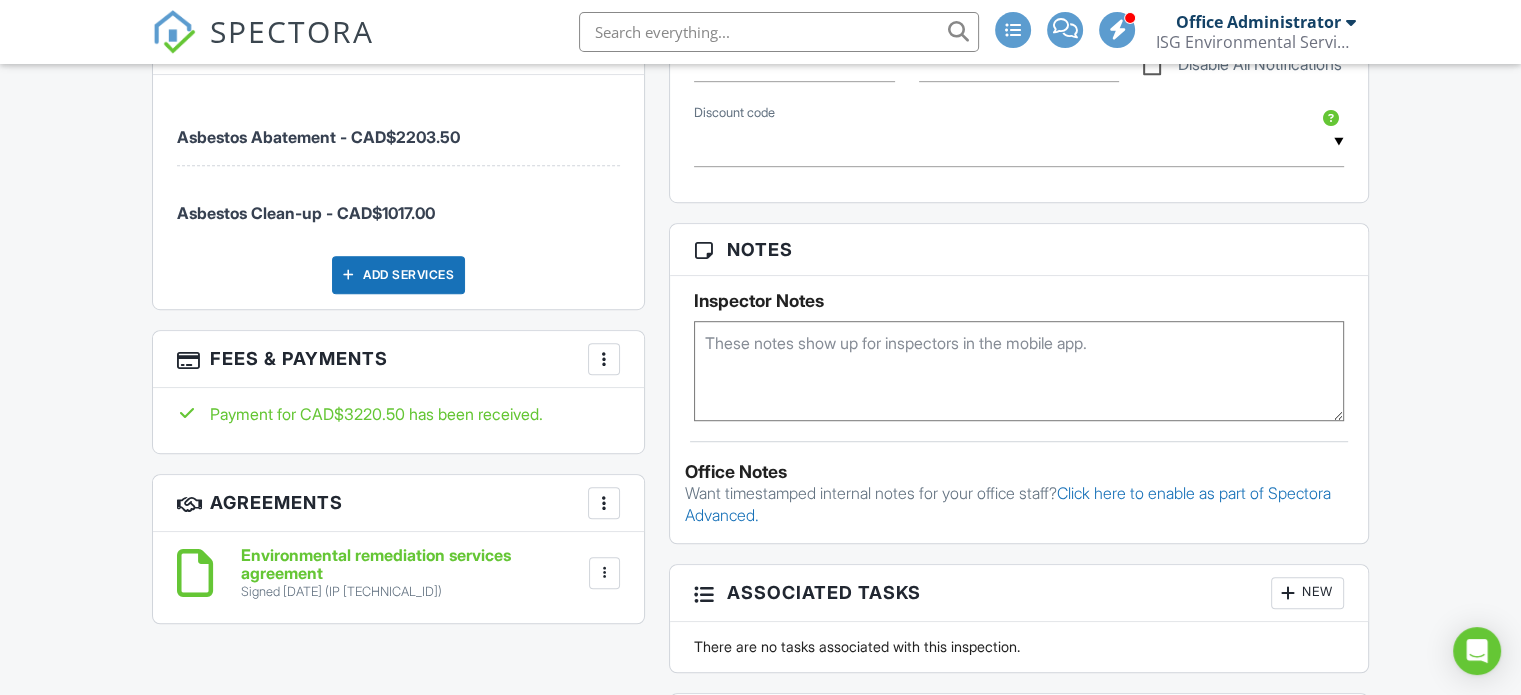 click on "SPECTORA
Office Administrator
ISG Environmental Services Inc
Role:
Inspector
Change Role
Dashboard
New Inspection
Inspections
Calendar
Template Editor
Contacts
Automations
Team
Metrics
Payments
Data Exports
Billing
Conversations
Tasks
Reporting
Advanced
Equipment
Settings
What's New
Sign Out
Change Active Role
Your account has more than one possible role. Please choose how you'd like to view the site:
Company/Agency
City
Role
Dashboard
Templates
Contacts
Metrics
Automations
Advanced
Settings
Support Center
Inspection Details
Client View
More" at bounding box center [760, 659] 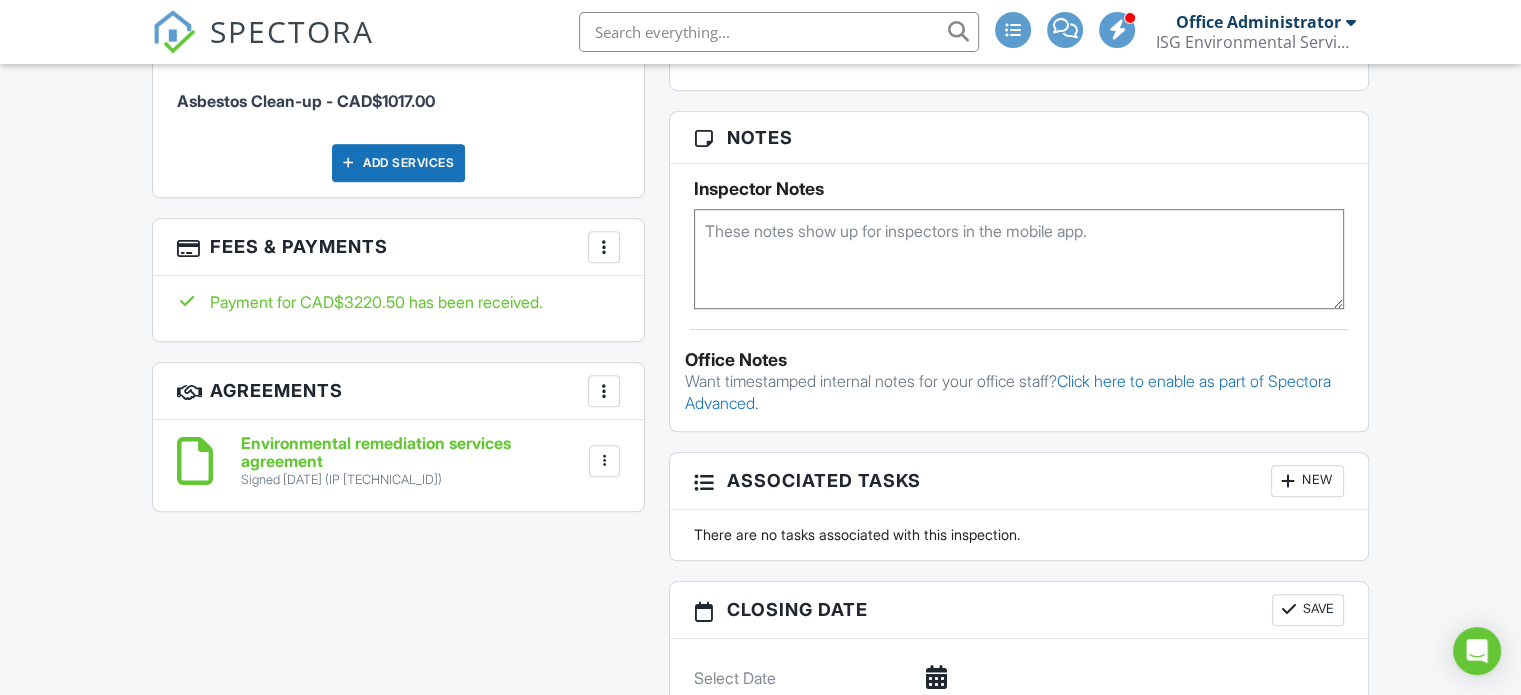 scroll, scrollTop: 1280, scrollLeft: 0, axis: vertical 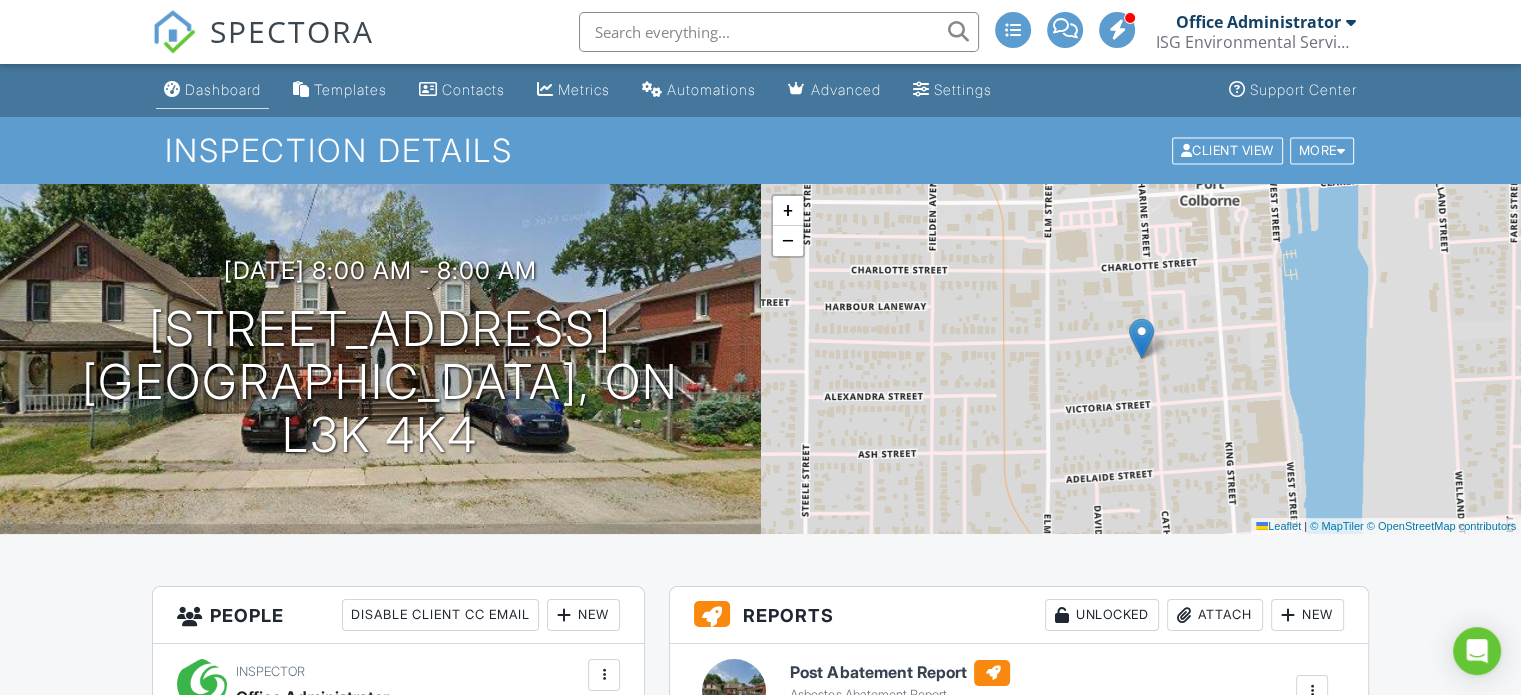 click on "Dashboard" at bounding box center [223, 89] 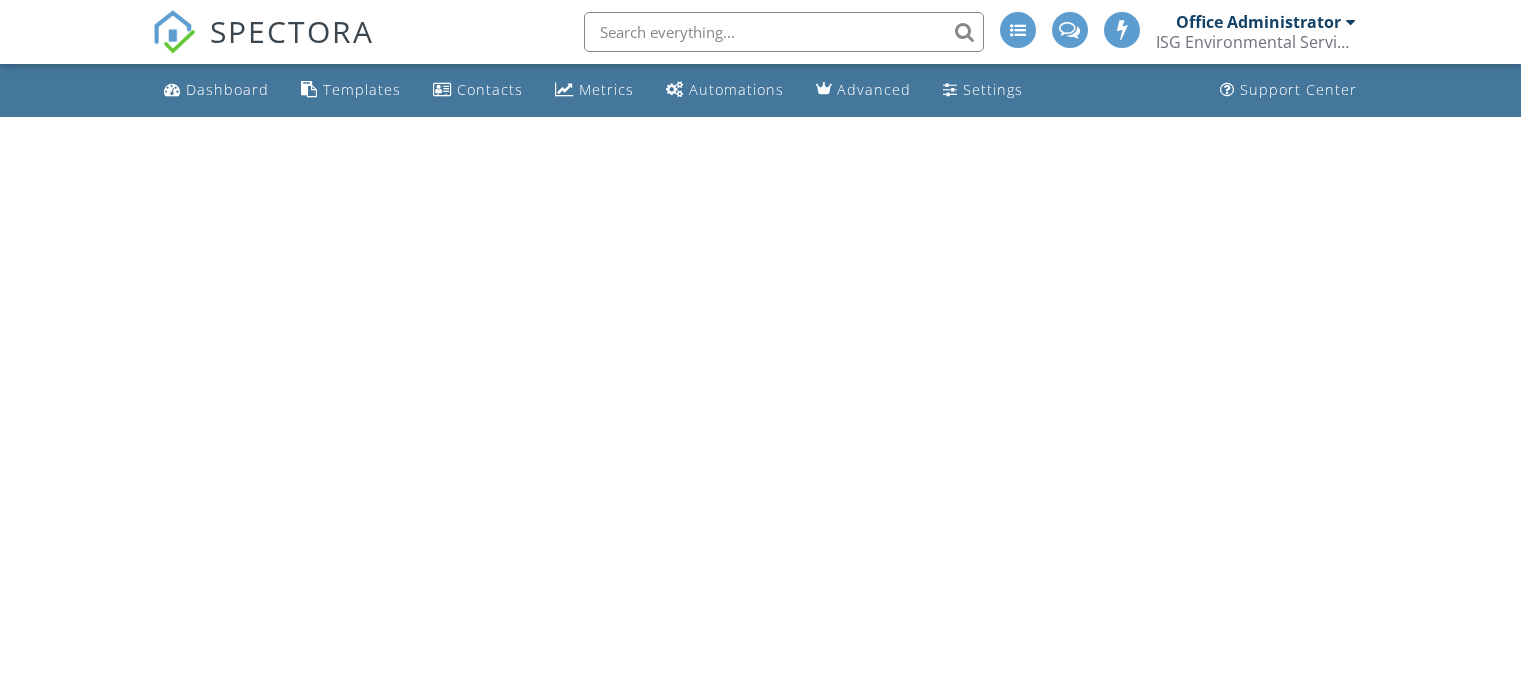 scroll, scrollTop: 0, scrollLeft: 0, axis: both 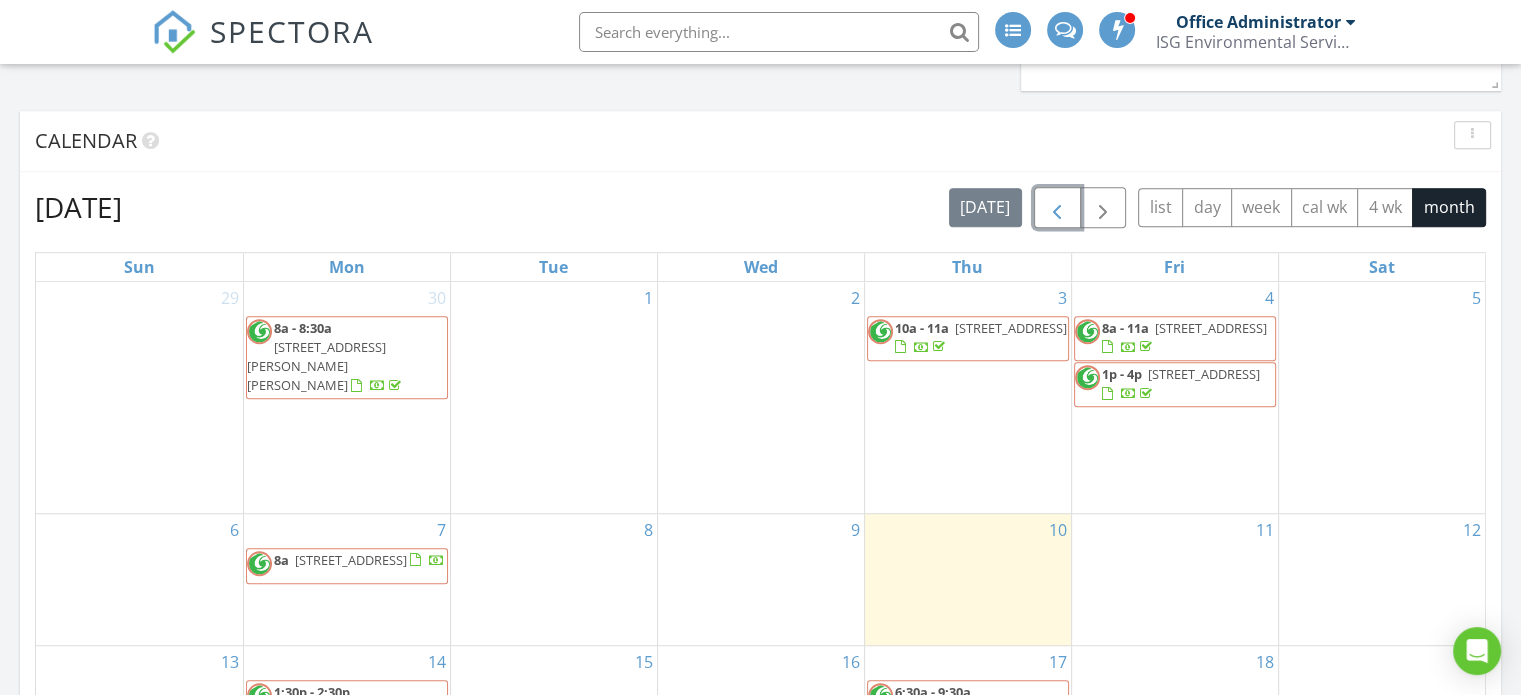 click at bounding box center [1057, 208] 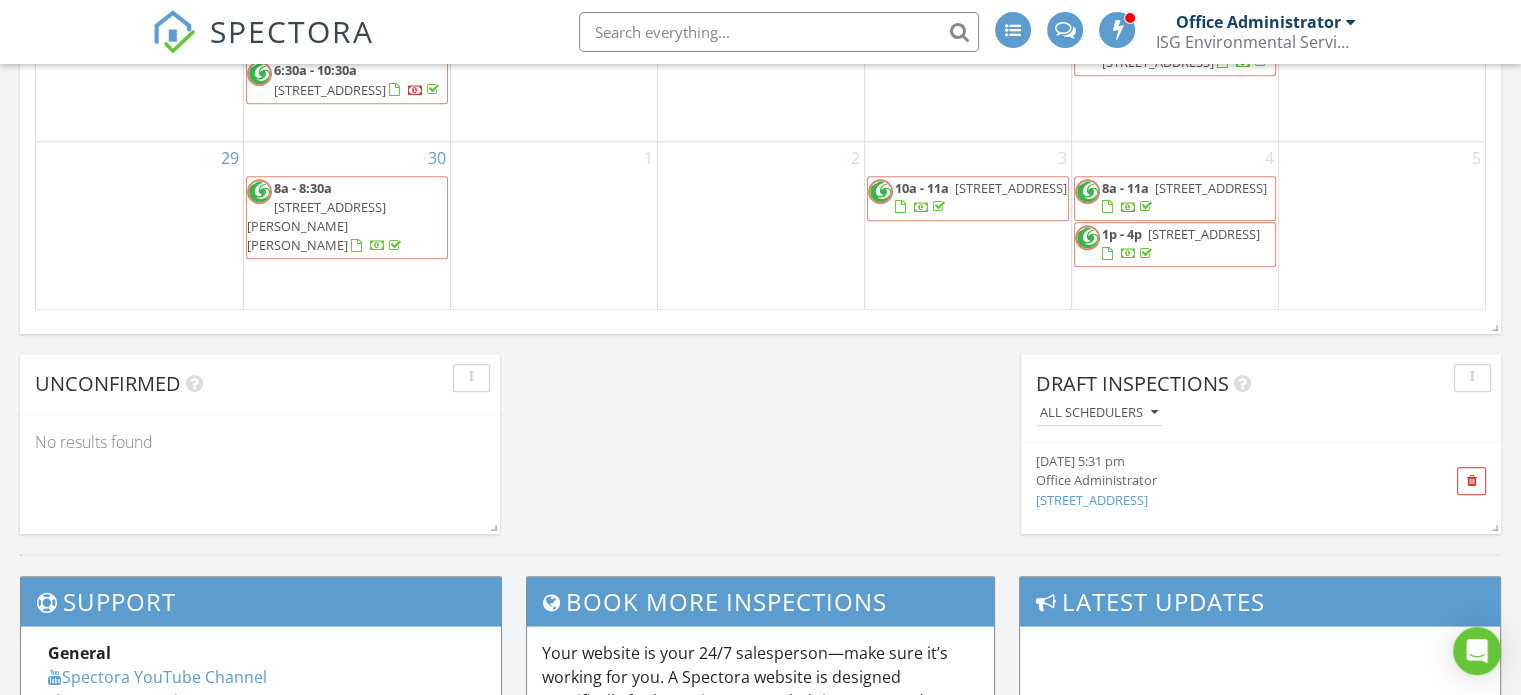 scroll, scrollTop: 1980, scrollLeft: 0, axis: vertical 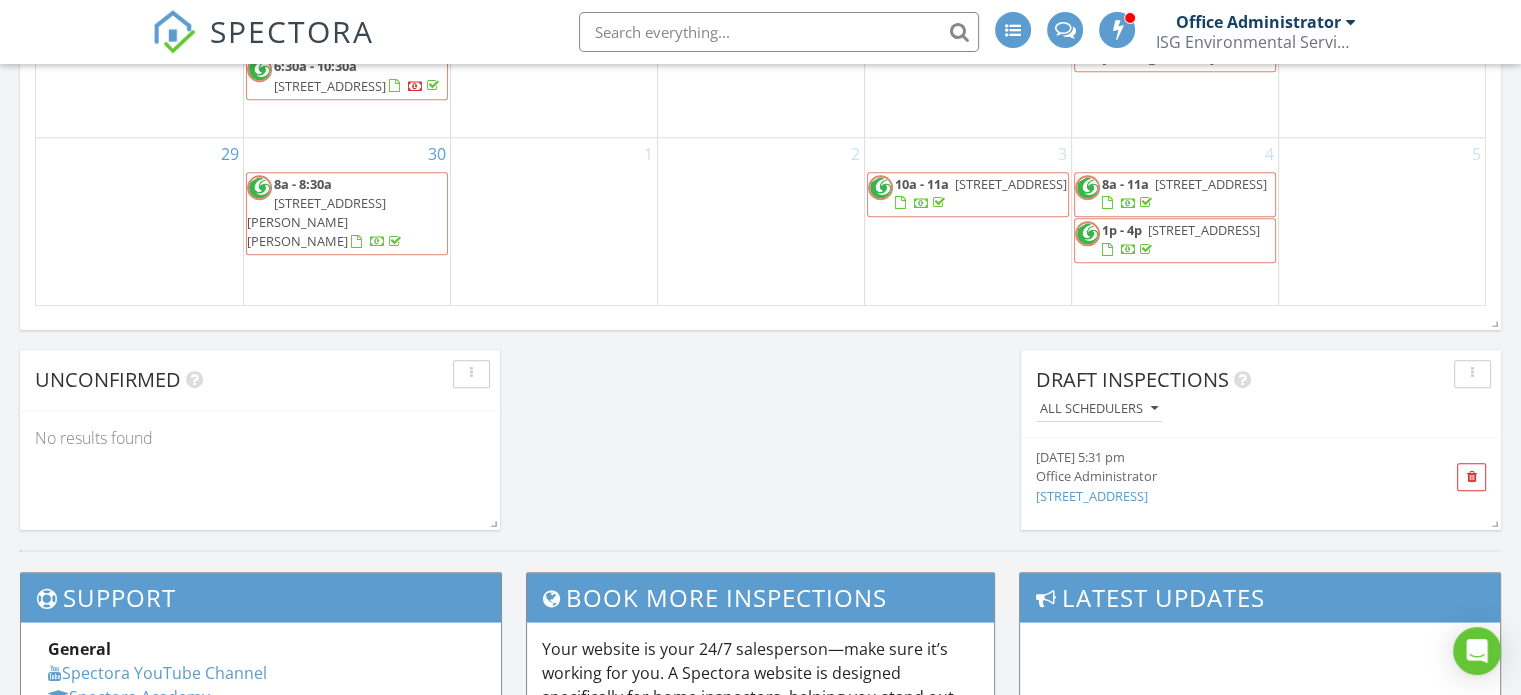 click on "[STREET_ADDRESS]" at bounding box center [330, 86] 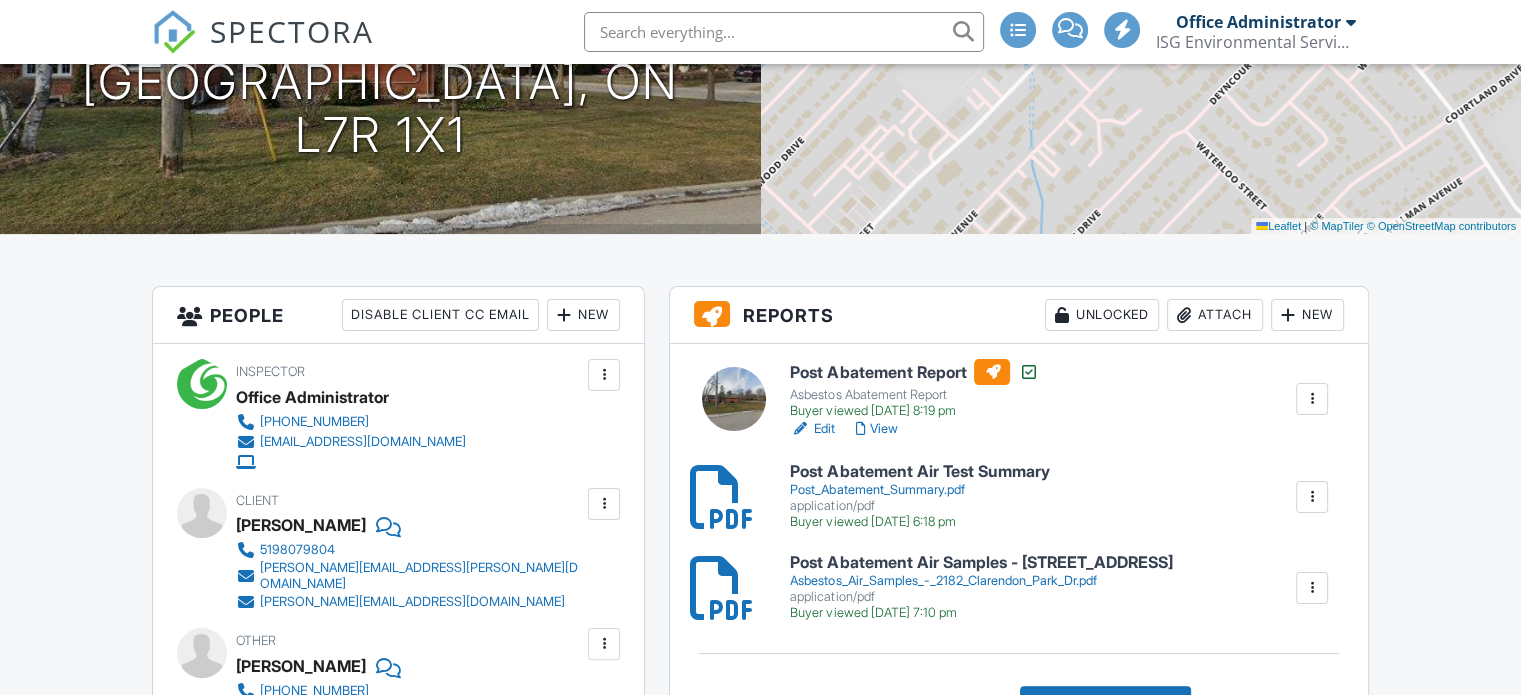 scroll, scrollTop: 1407, scrollLeft: 0, axis: vertical 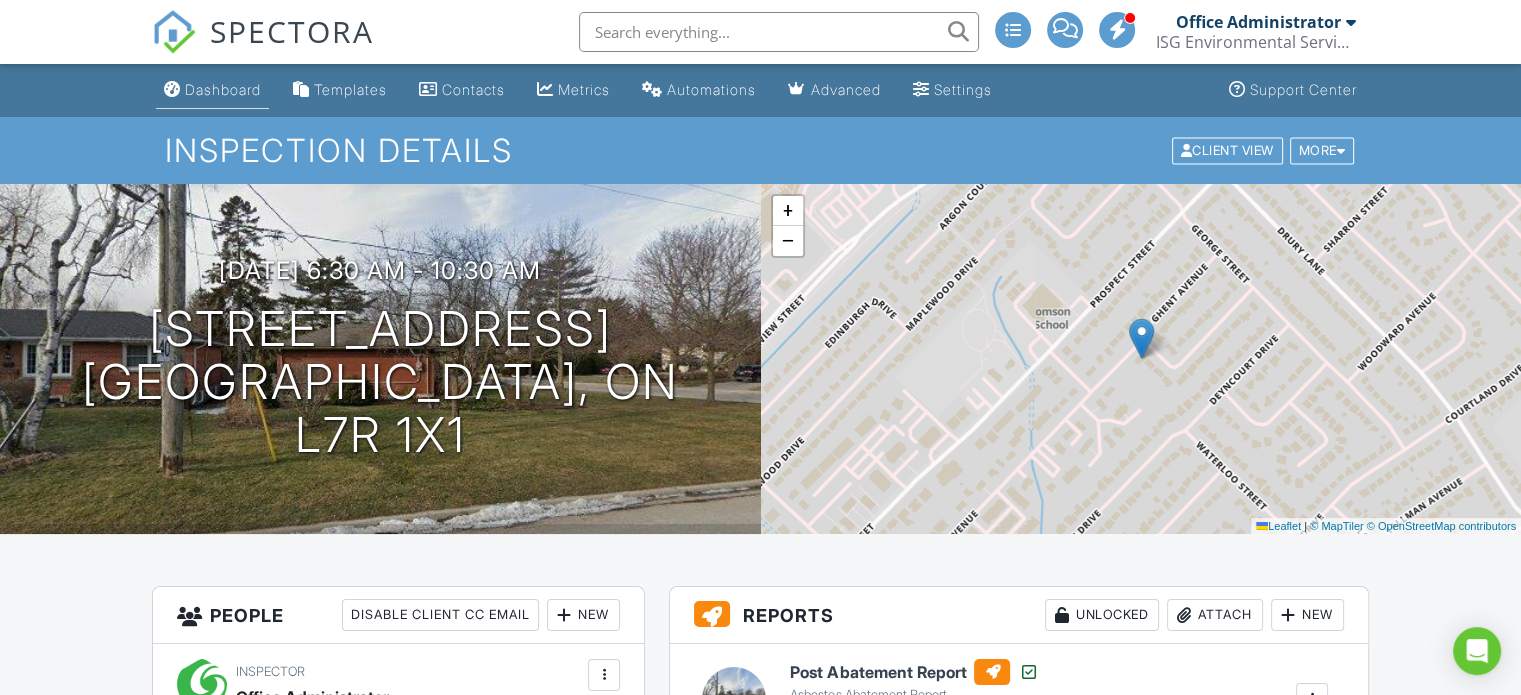 click on "Dashboard" at bounding box center (223, 89) 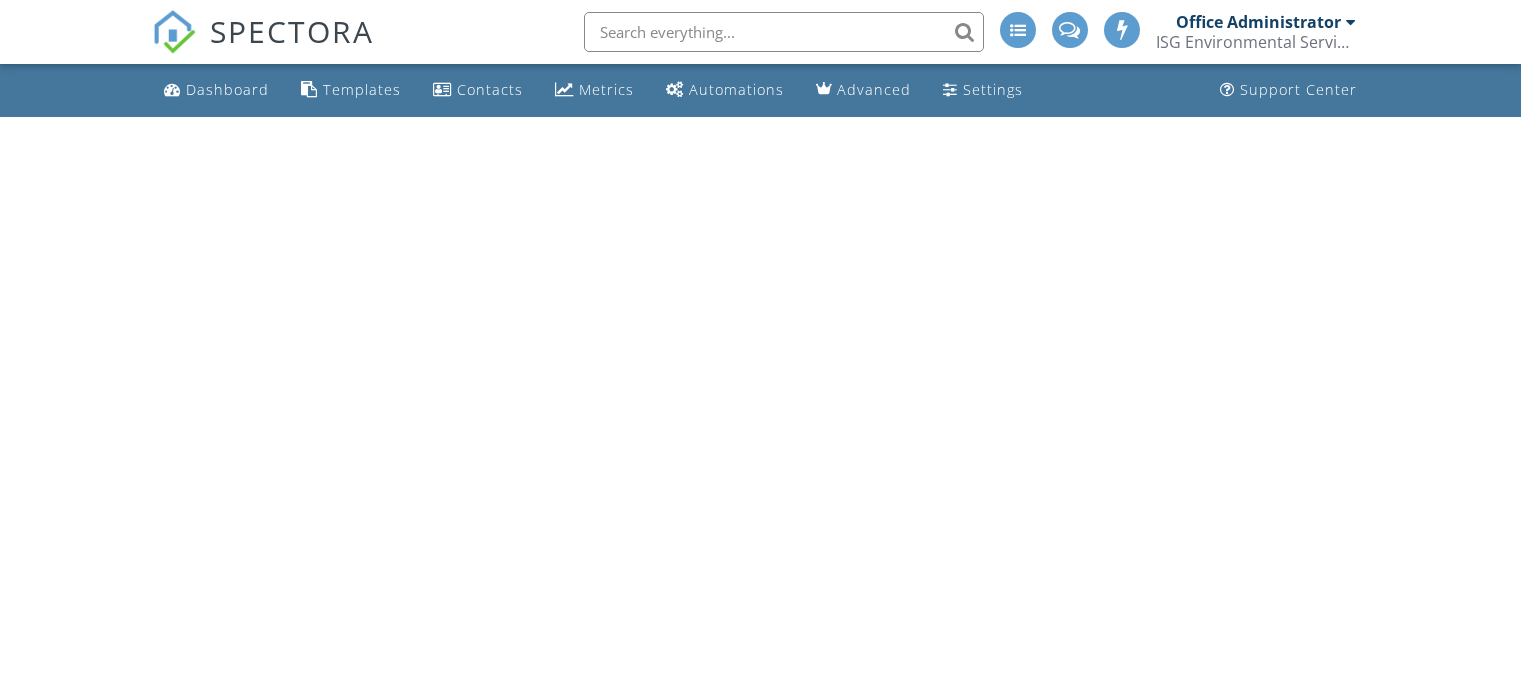 scroll, scrollTop: 0, scrollLeft: 0, axis: both 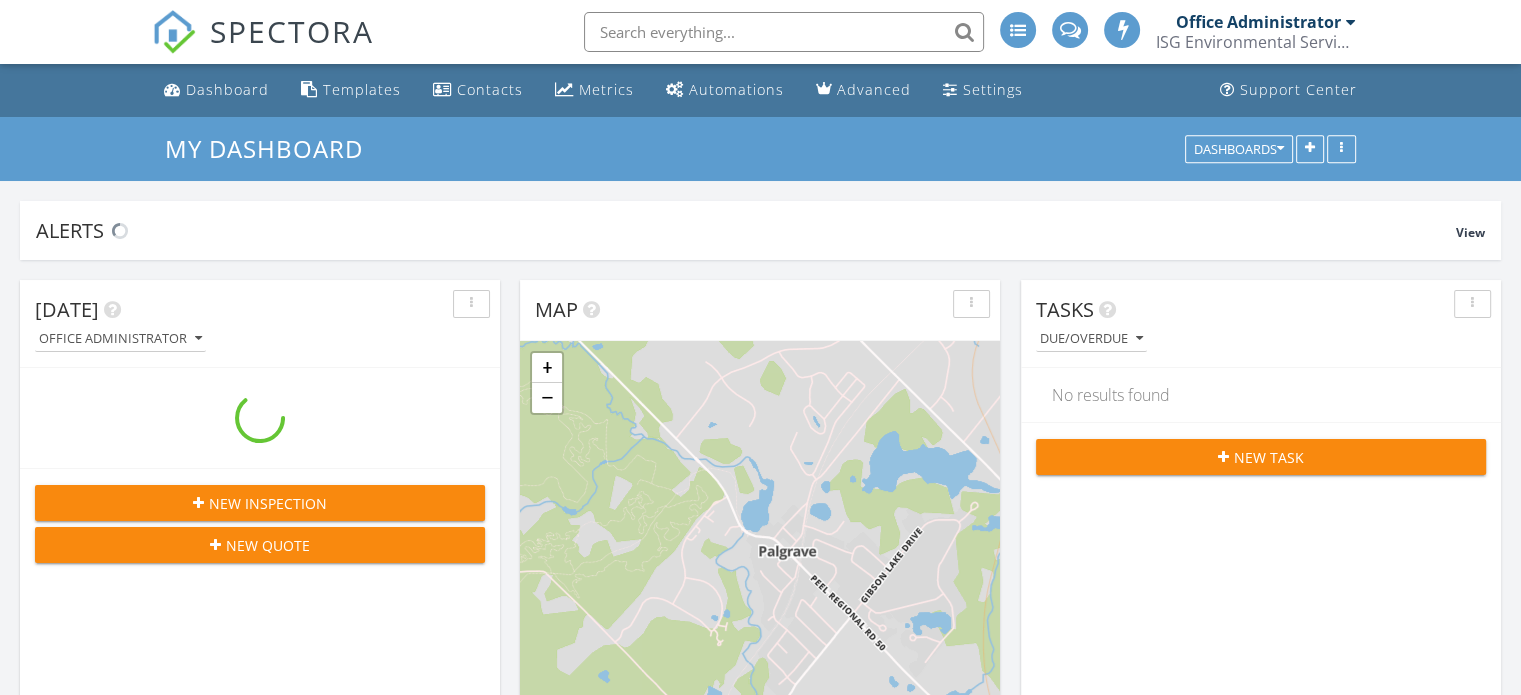 click at bounding box center [1351, 22] 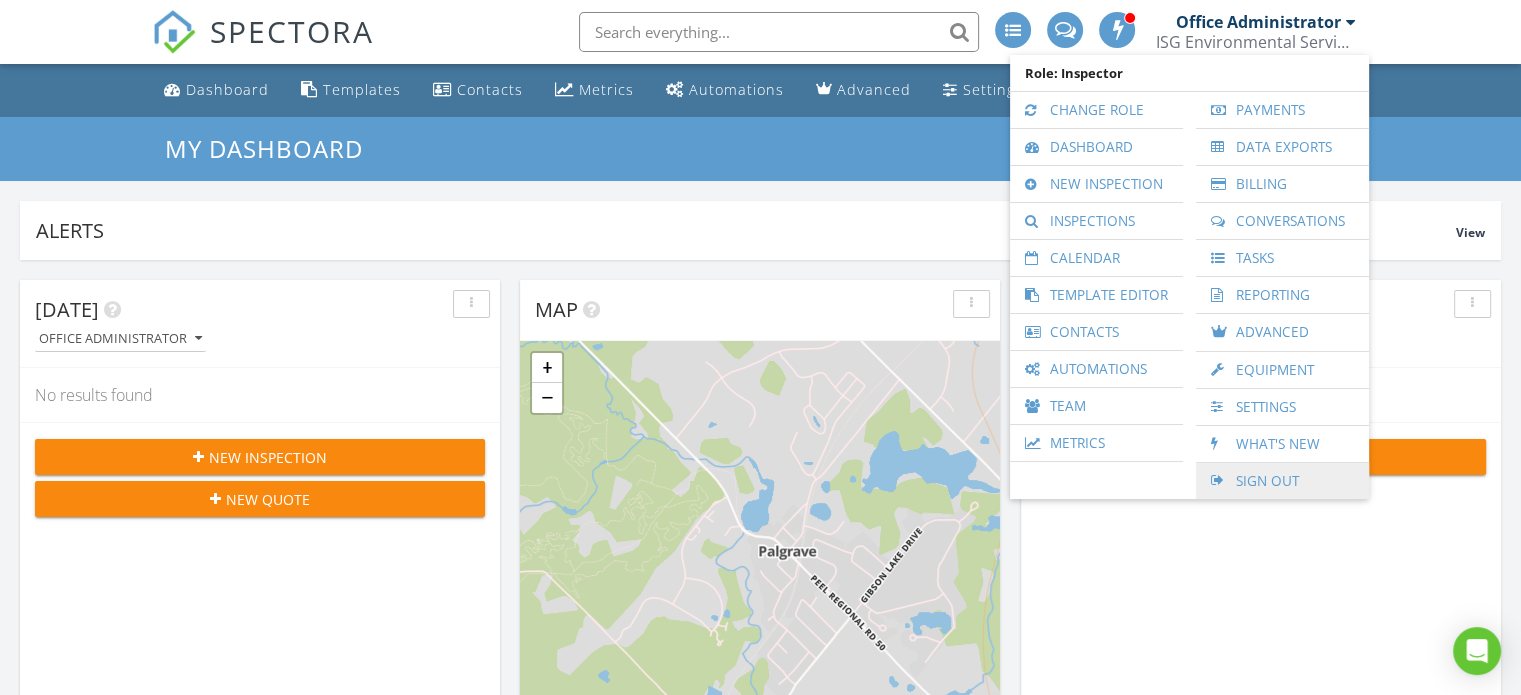 click on "Sign Out" at bounding box center (1282, 481) 